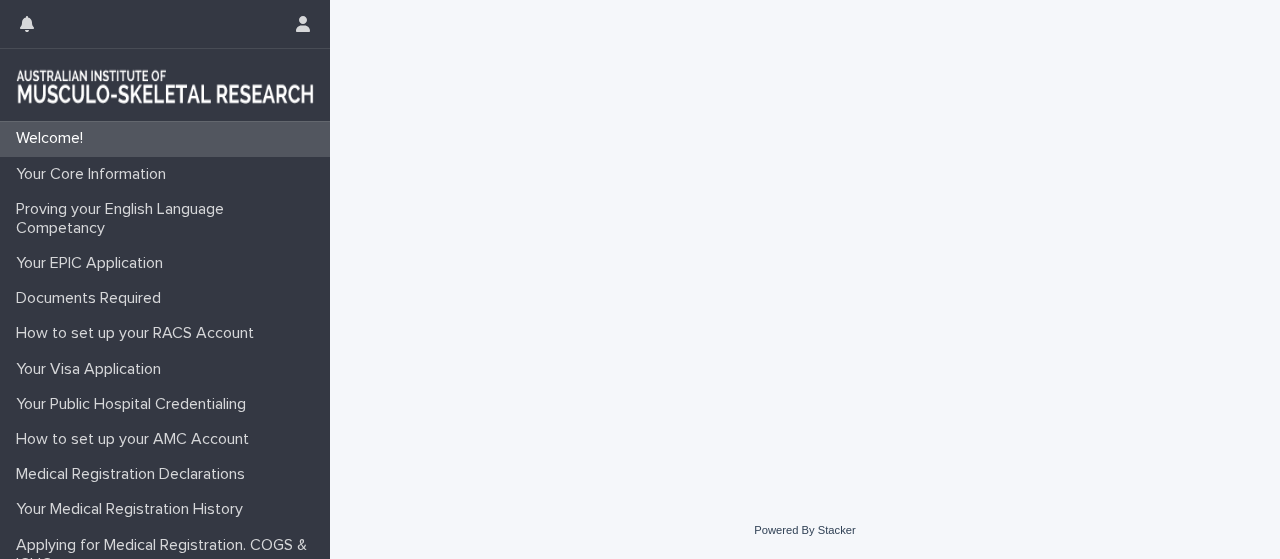 scroll, scrollTop: 0, scrollLeft: 0, axis: both 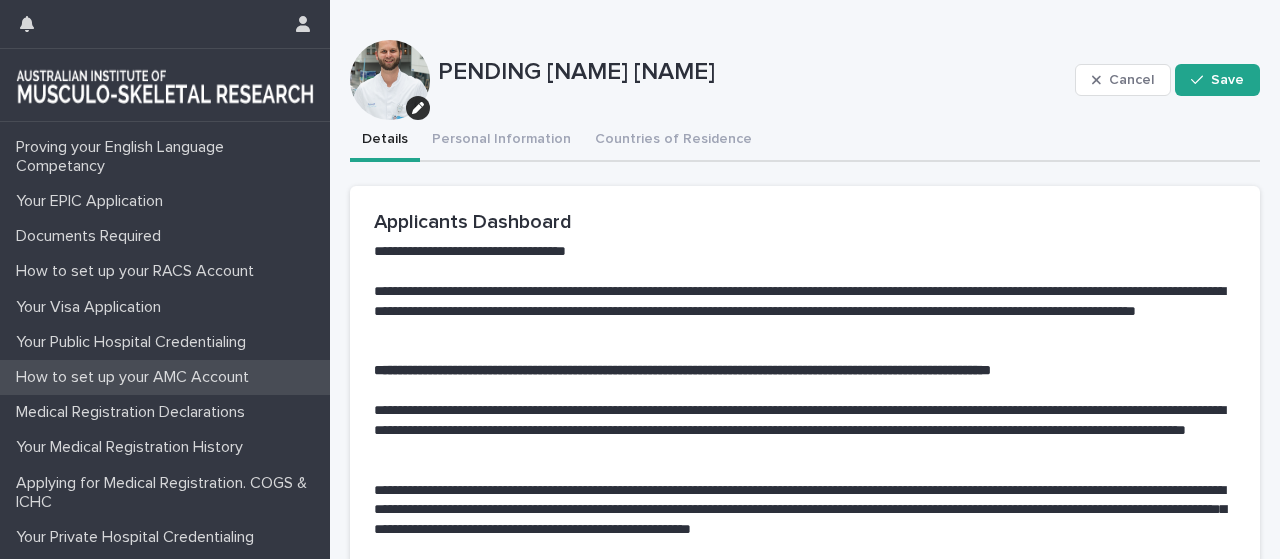 click on "How to set up your AMC Account" at bounding box center [165, 377] 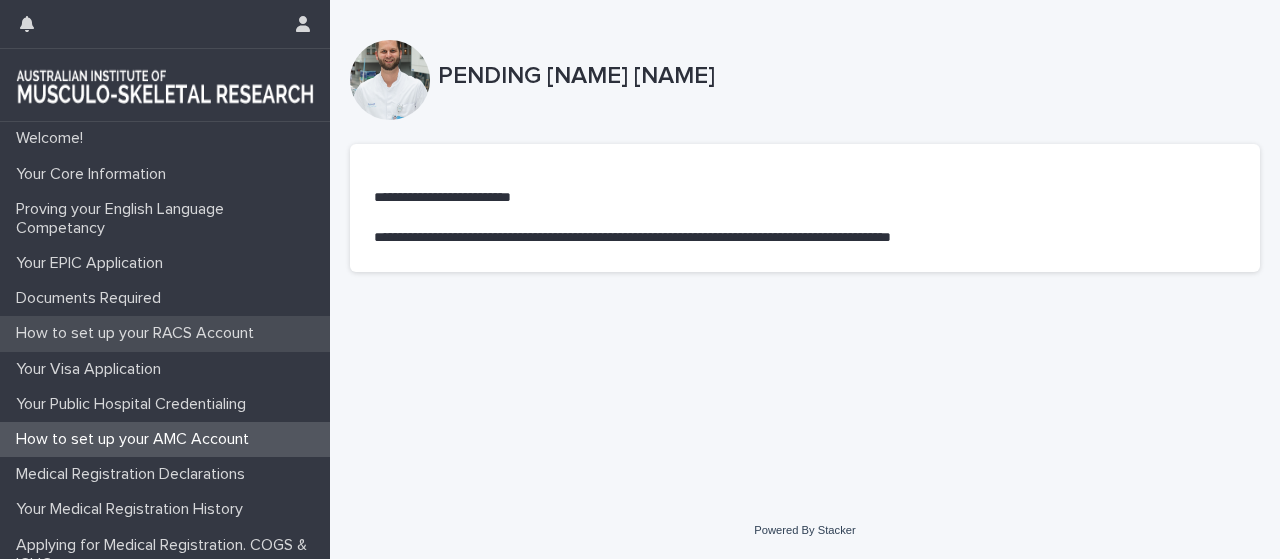 click on "How to set up your RACS Account" at bounding box center [165, 333] 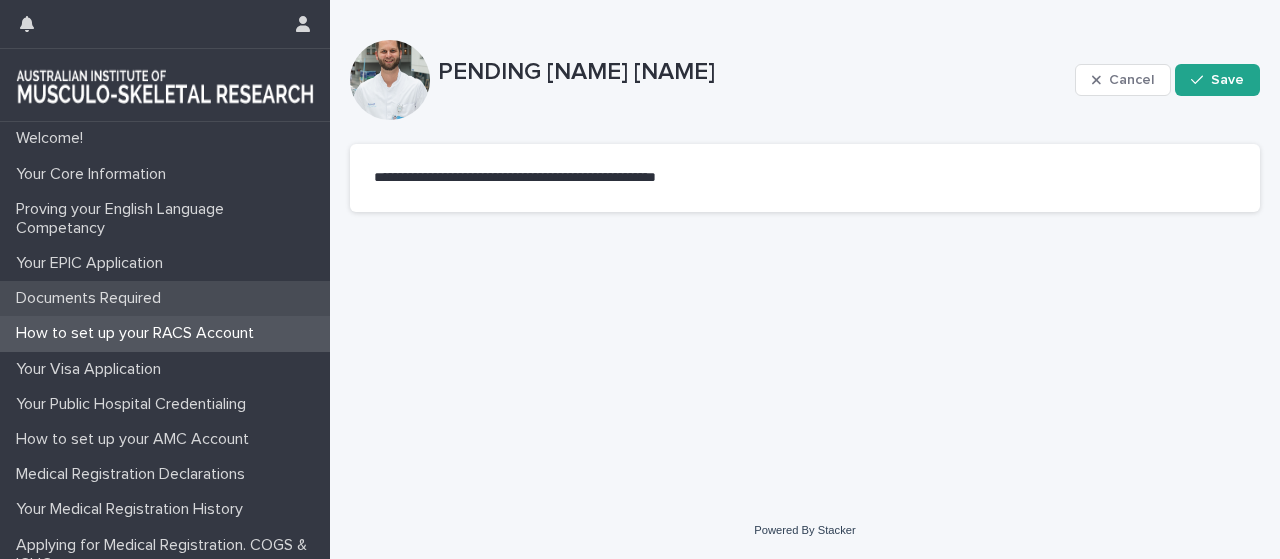 click on "Documents Required" at bounding box center (92, 298) 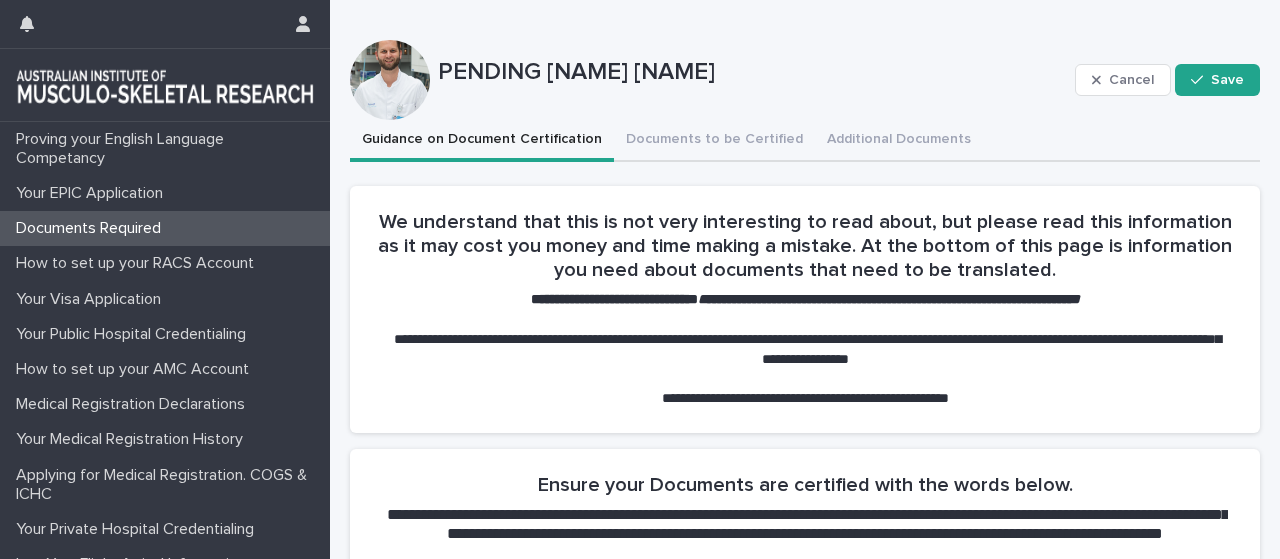 scroll, scrollTop: 85, scrollLeft: 0, axis: vertical 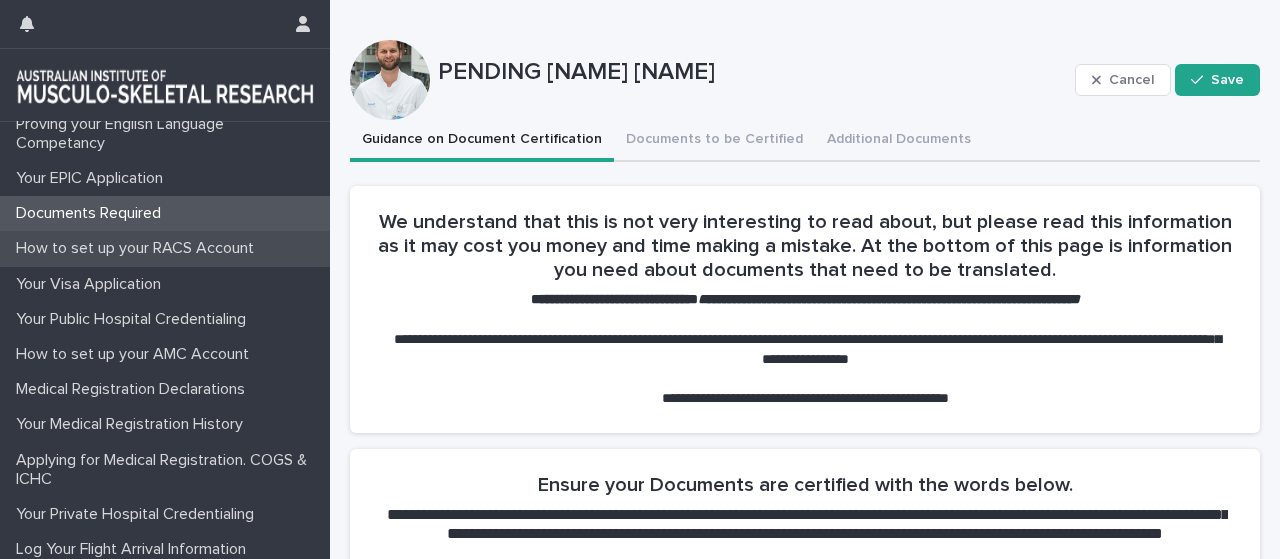 click on "How to set up your RACS Account" at bounding box center [139, 248] 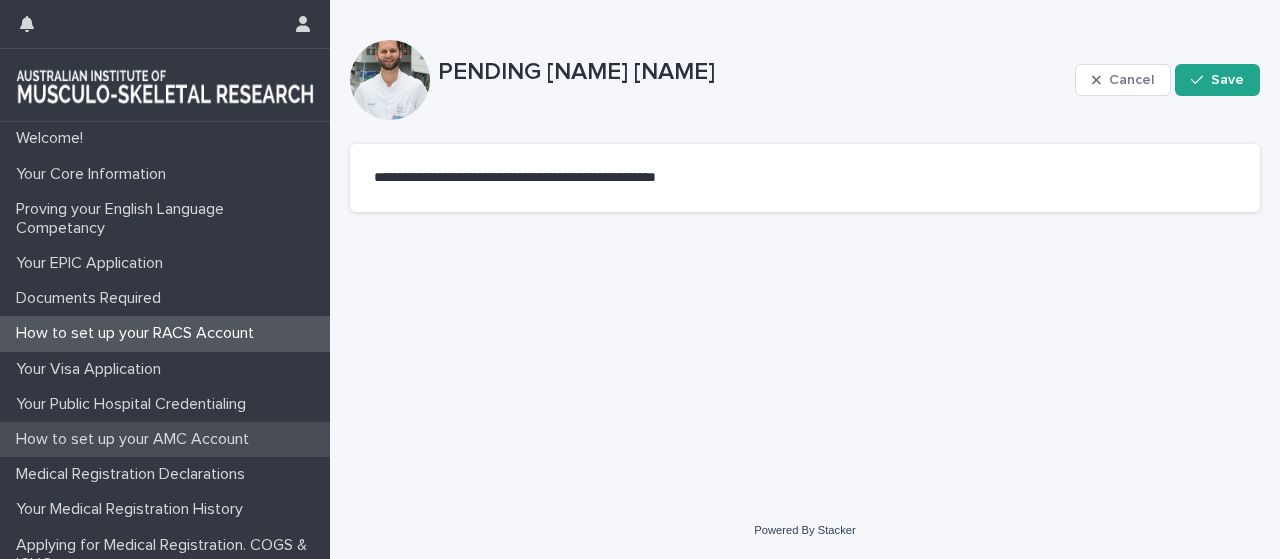 click on "How to set up your AMC Account" at bounding box center [165, 439] 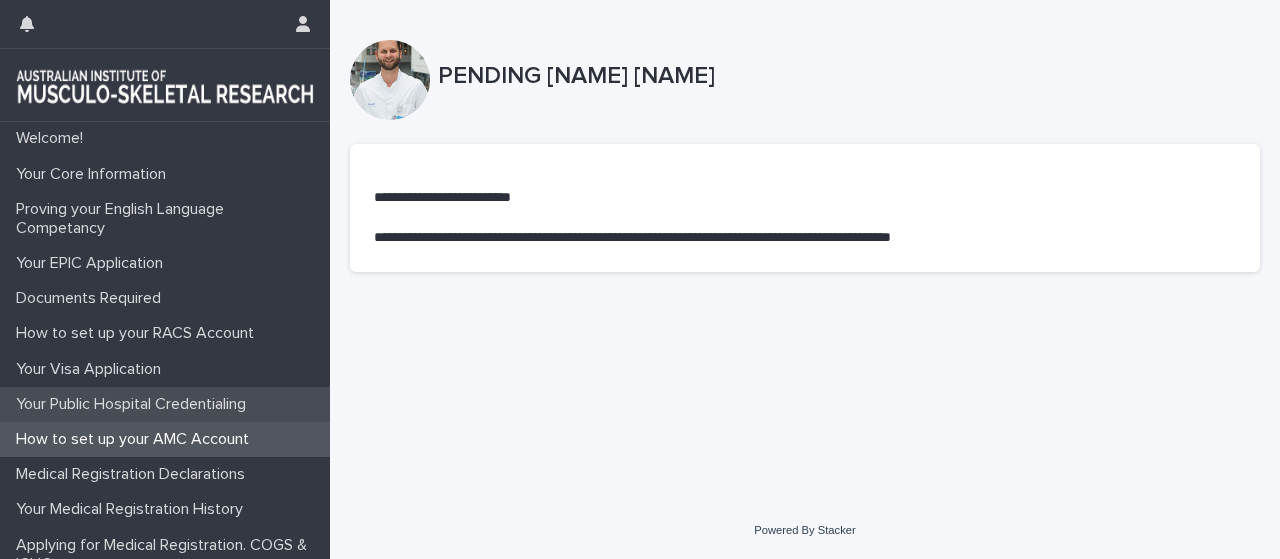 click on "Your Public Hospital Credentialing" at bounding box center (135, 404) 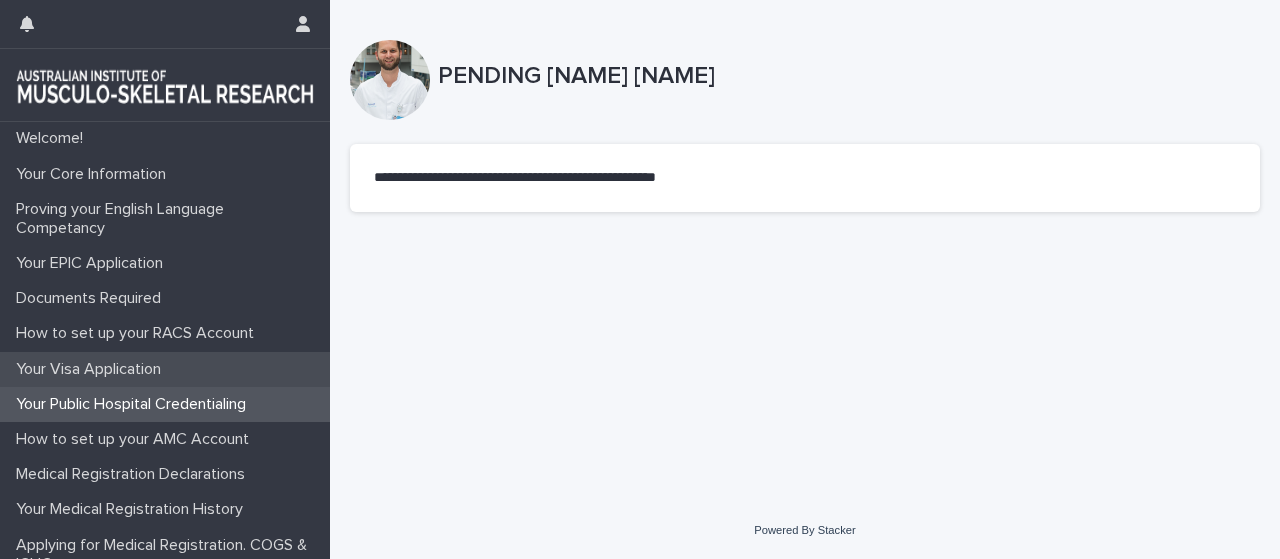 click on "Your Visa Application" at bounding box center (92, 369) 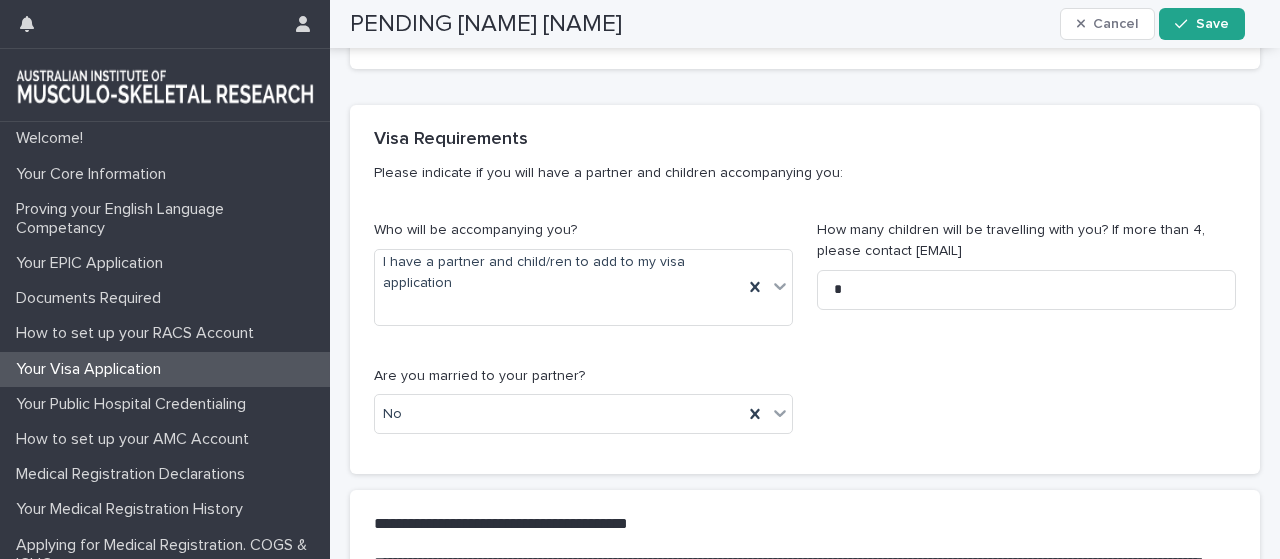 scroll, scrollTop: 850, scrollLeft: 0, axis: vertical 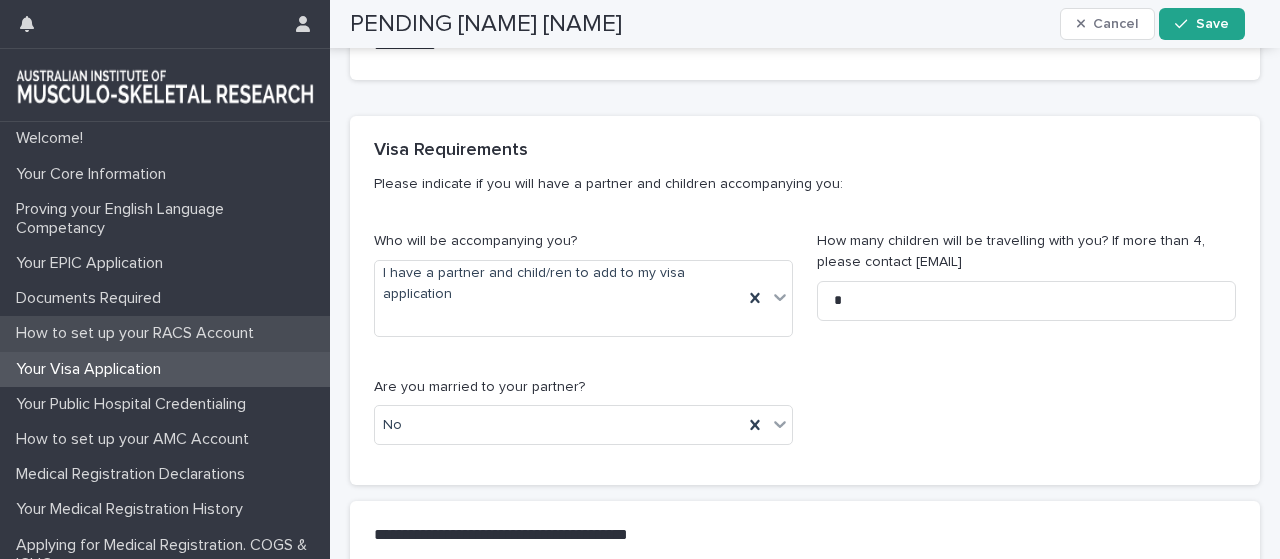 click on "How to set up your RACS Account" at bounding box center (139, 333) 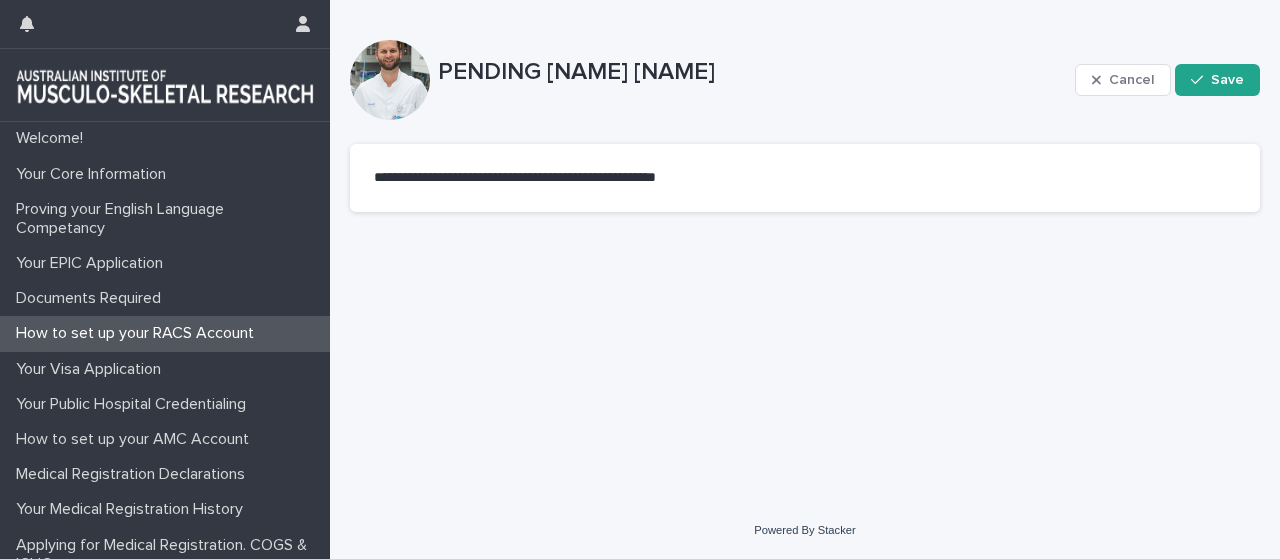 scroll, scrollTop: 0, scrollLeft: 0, axis: both 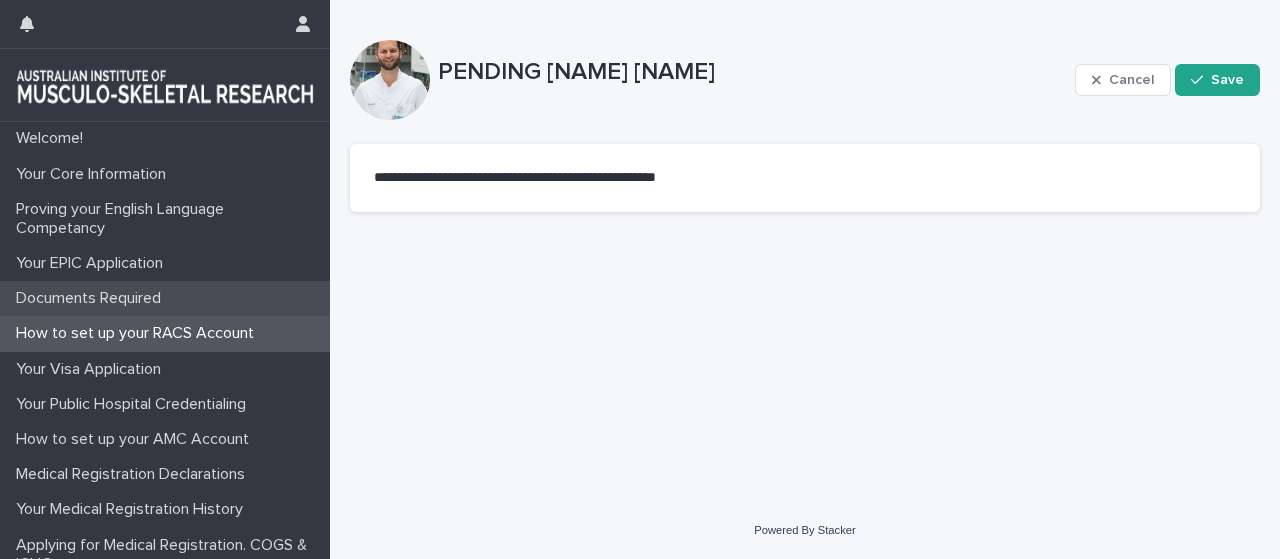 click on "Documents Required" at bounding box center (92, 298) 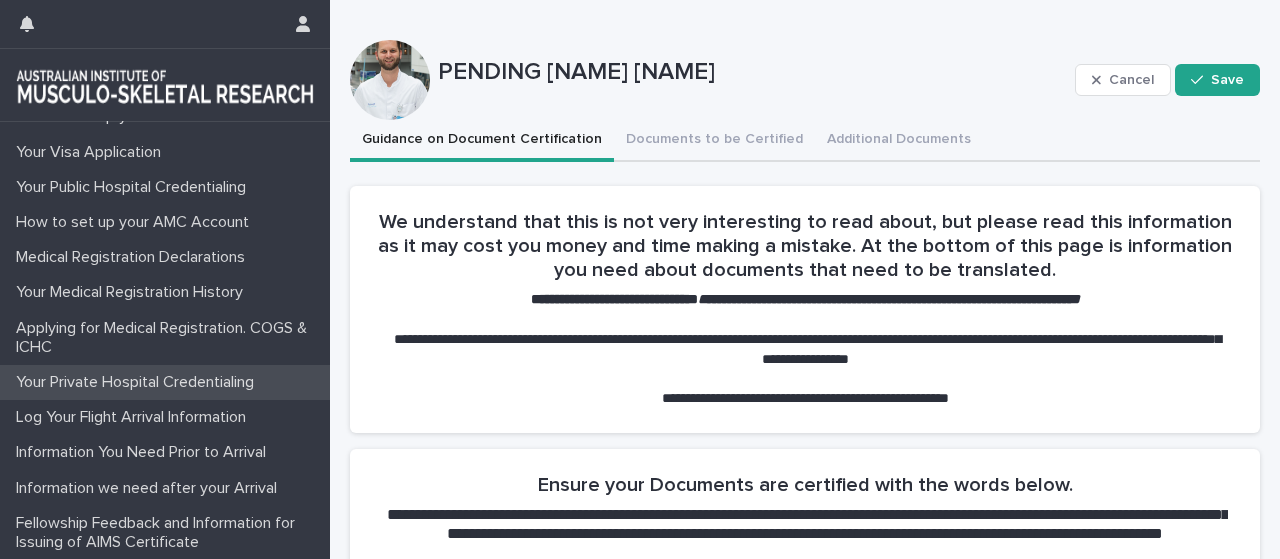 scroll, scrollTop: 218, scrollLeft: 0, axis: vertical 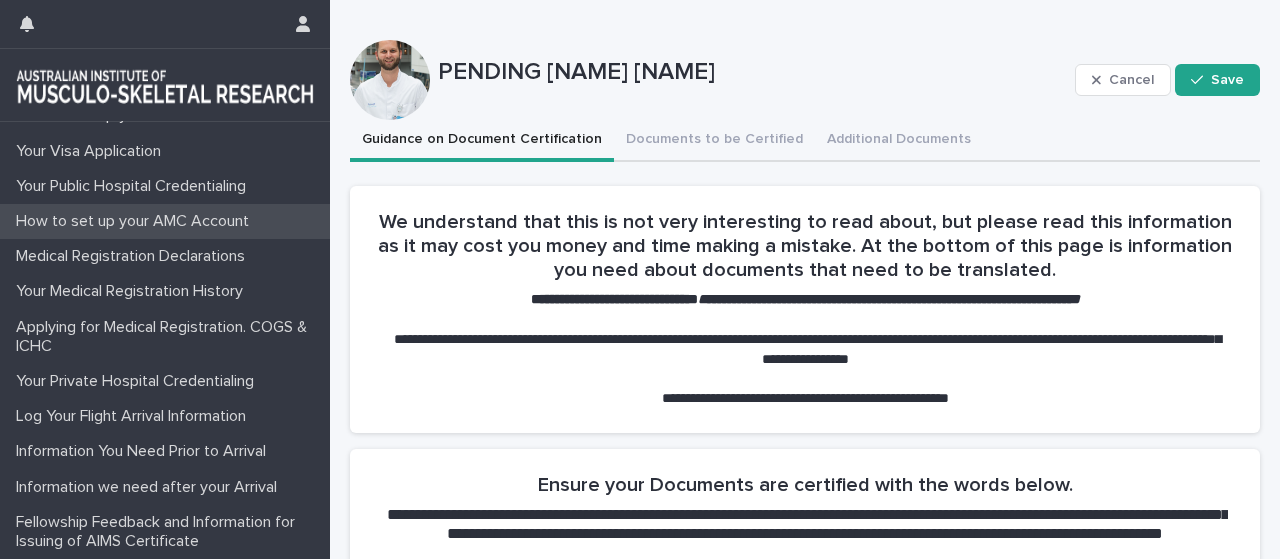 click on "How to set up your AMC Account" at bounding box center [136, 221] 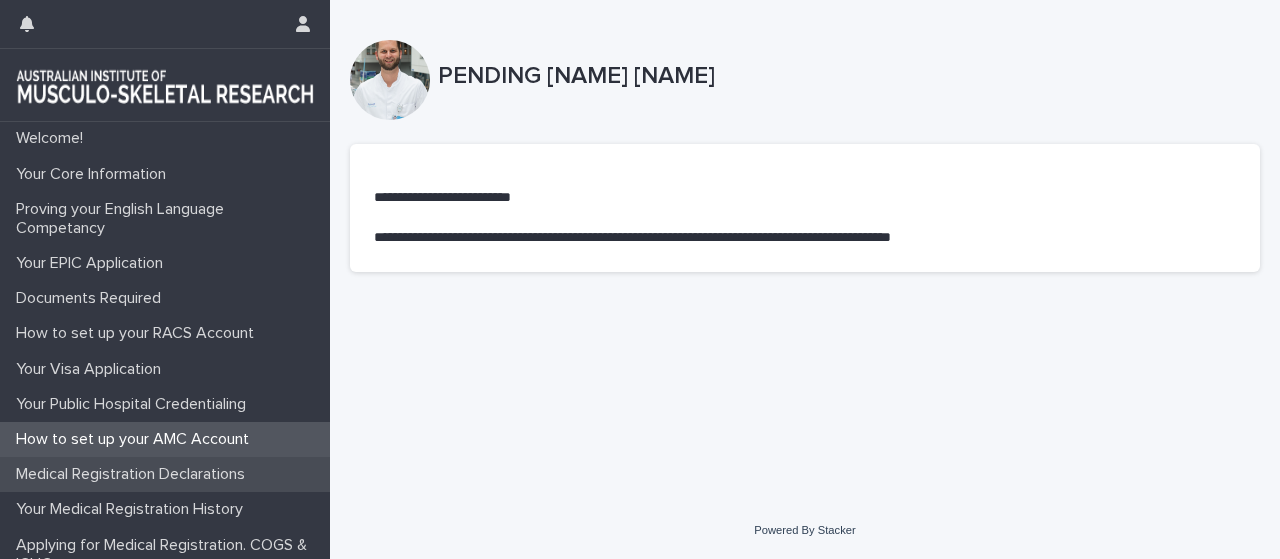 click on "Medical Registration Declarations" at bounding box center [134, 474] 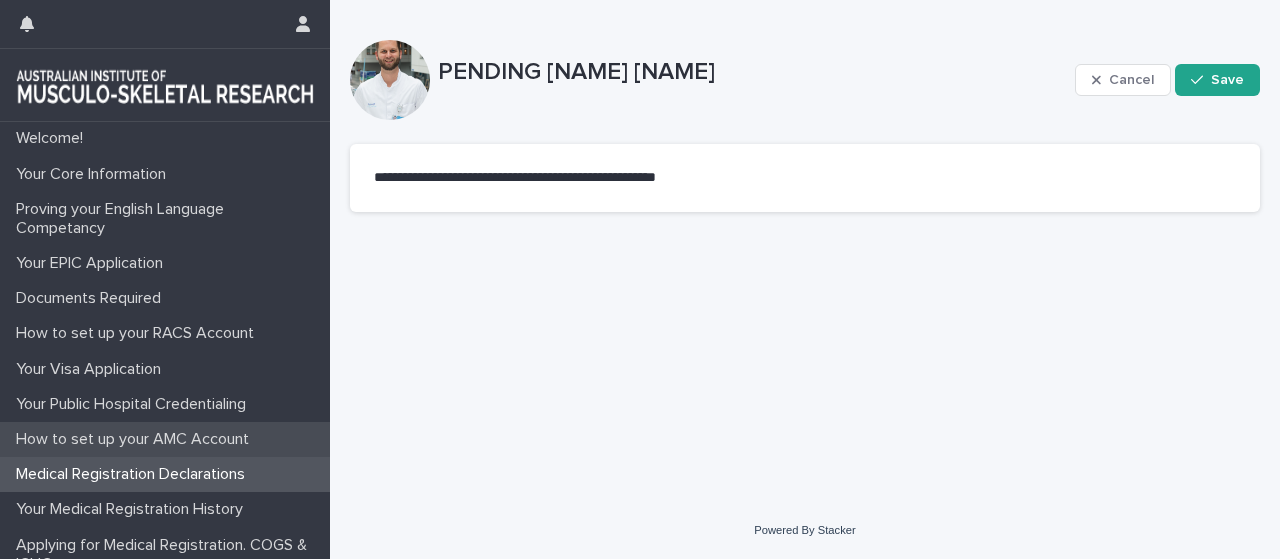click on "How to set up your AMC Account" at bounding box center [165, 439] 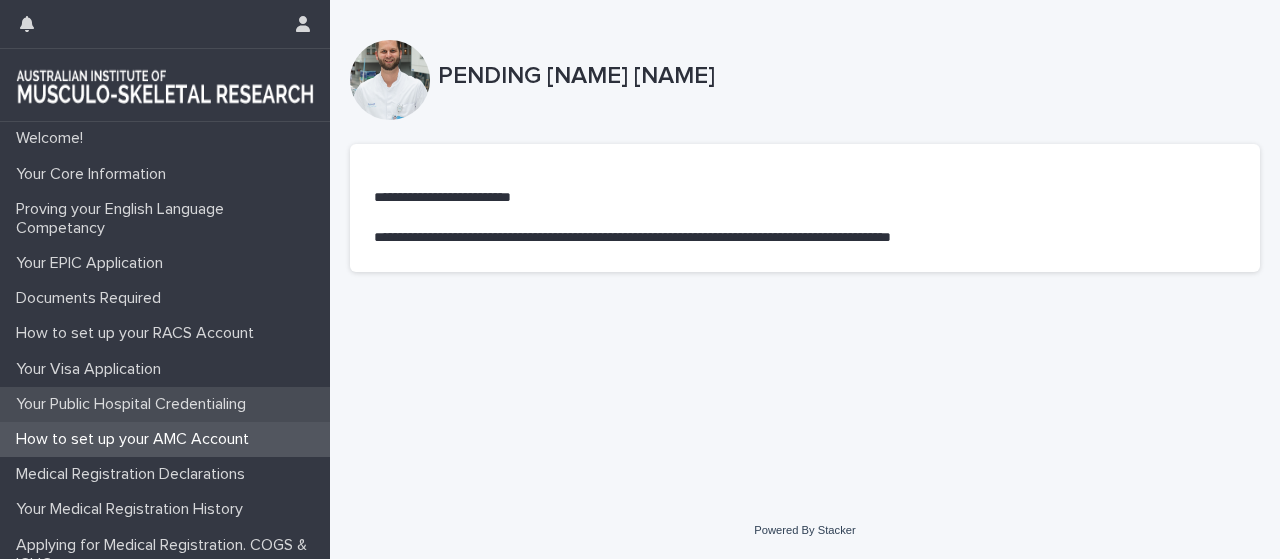 click on "Your Public Hospital Credentialing" at bounding box center [135, 404] 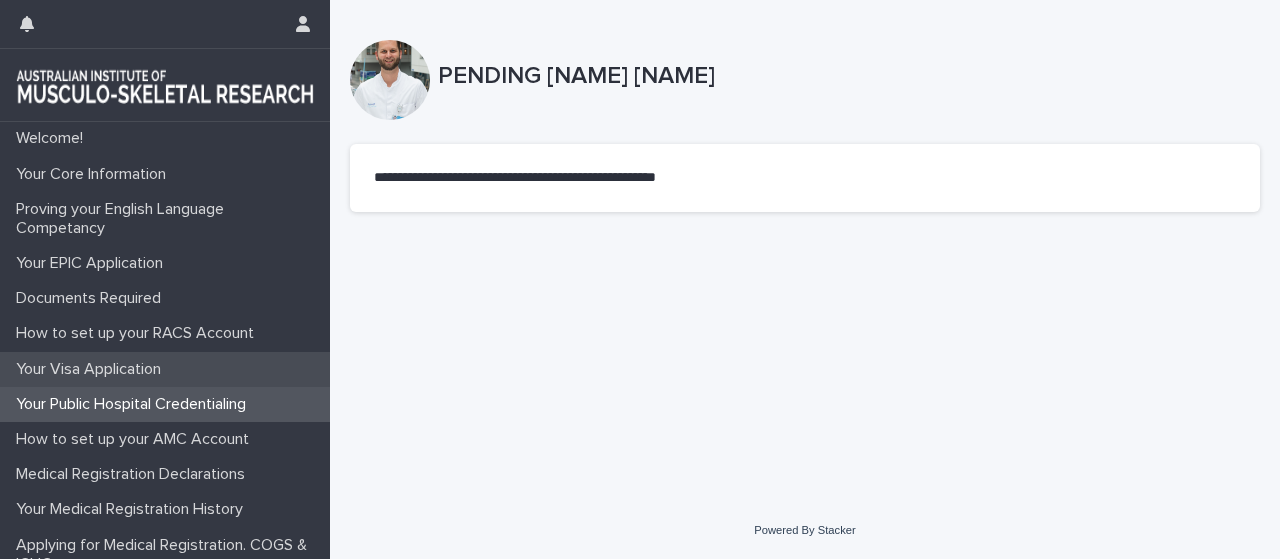 click on "Your Visa Application" at bounding box center (165, 369) 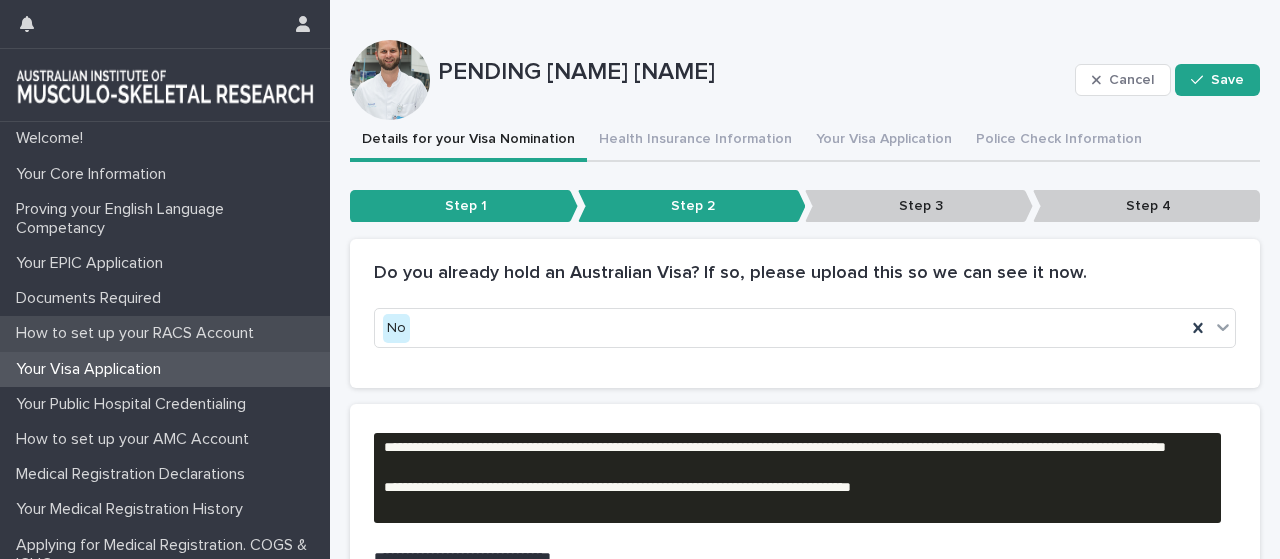 click on "How to set up your RACS Account" at bounding box center [139, 333] 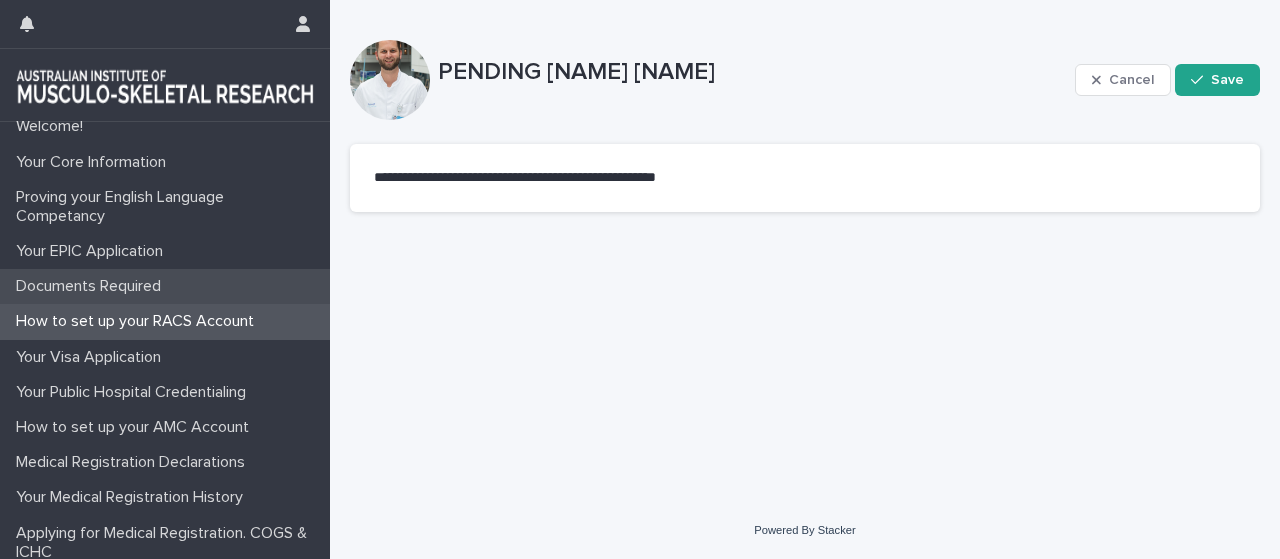 scroll, scrollTop: 0, scrollLeft: 0, axis: both 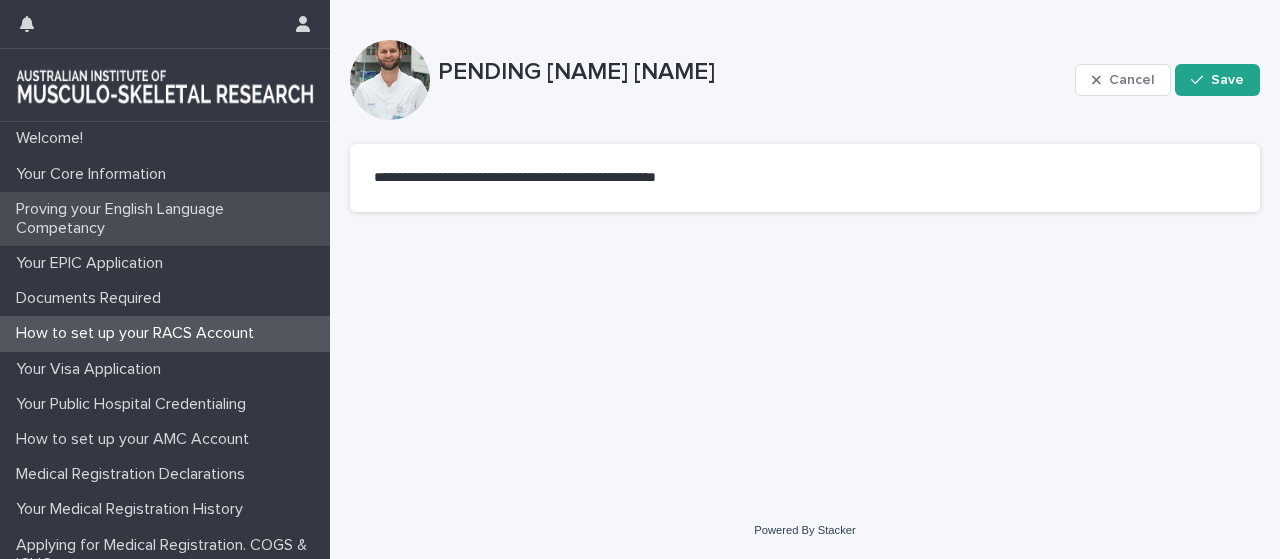 click on "Proving your English Language Competancy" at bounding box center [169, 219] 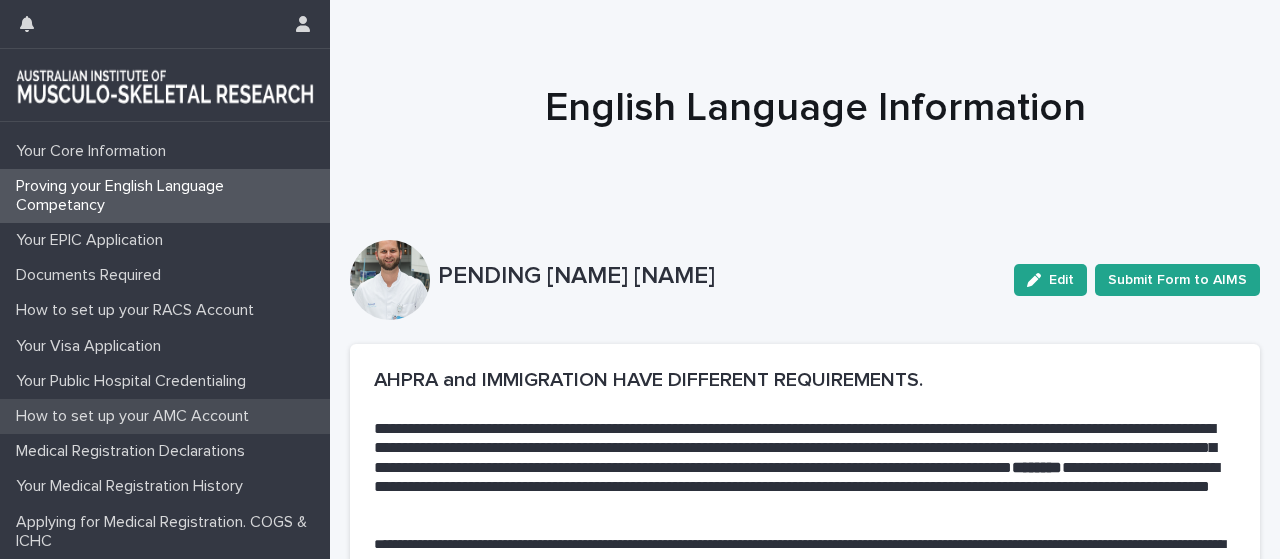 scroll, scrollTop: 54, scrollLeft: 0, axis: vertical 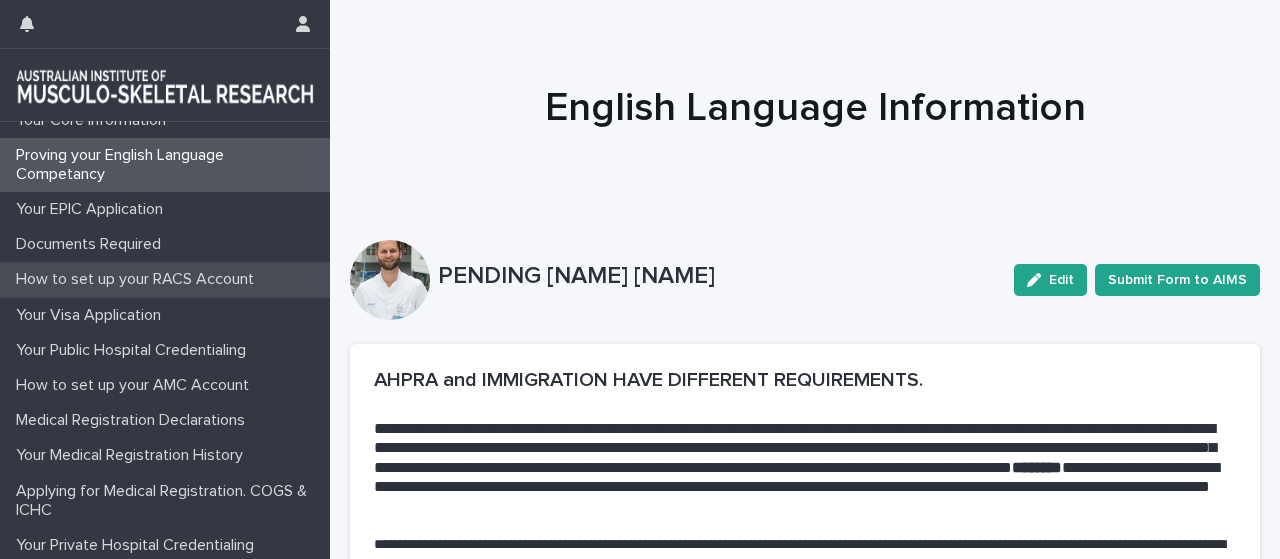 click on "How to set up your RACS Account" at bounding box center [139, 279] 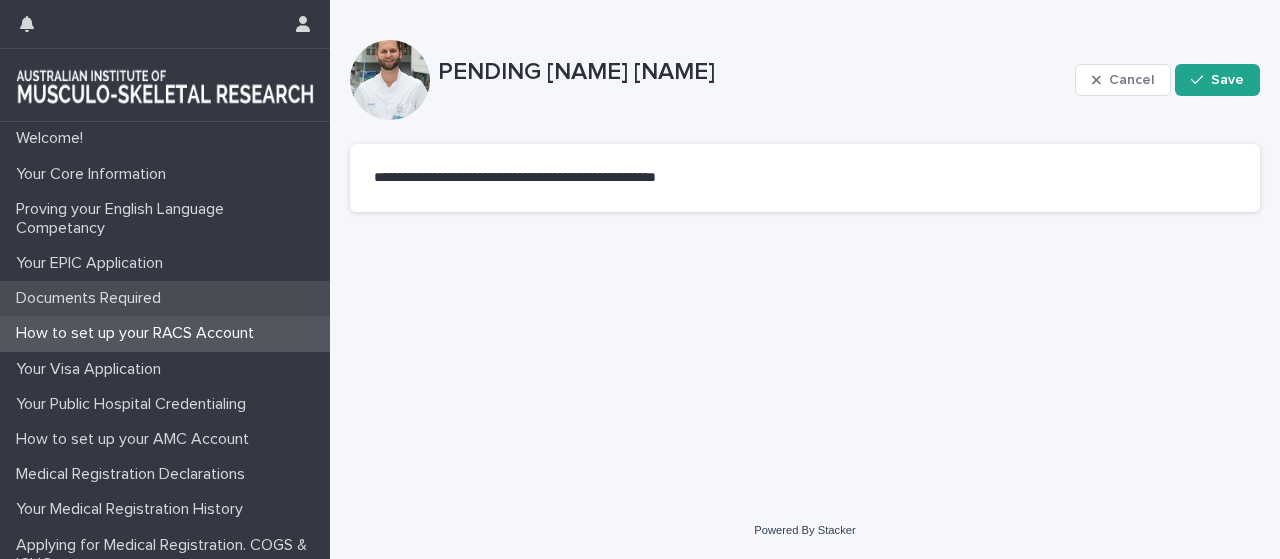 click on "Documents Required" at bounding box center (92, 298) 